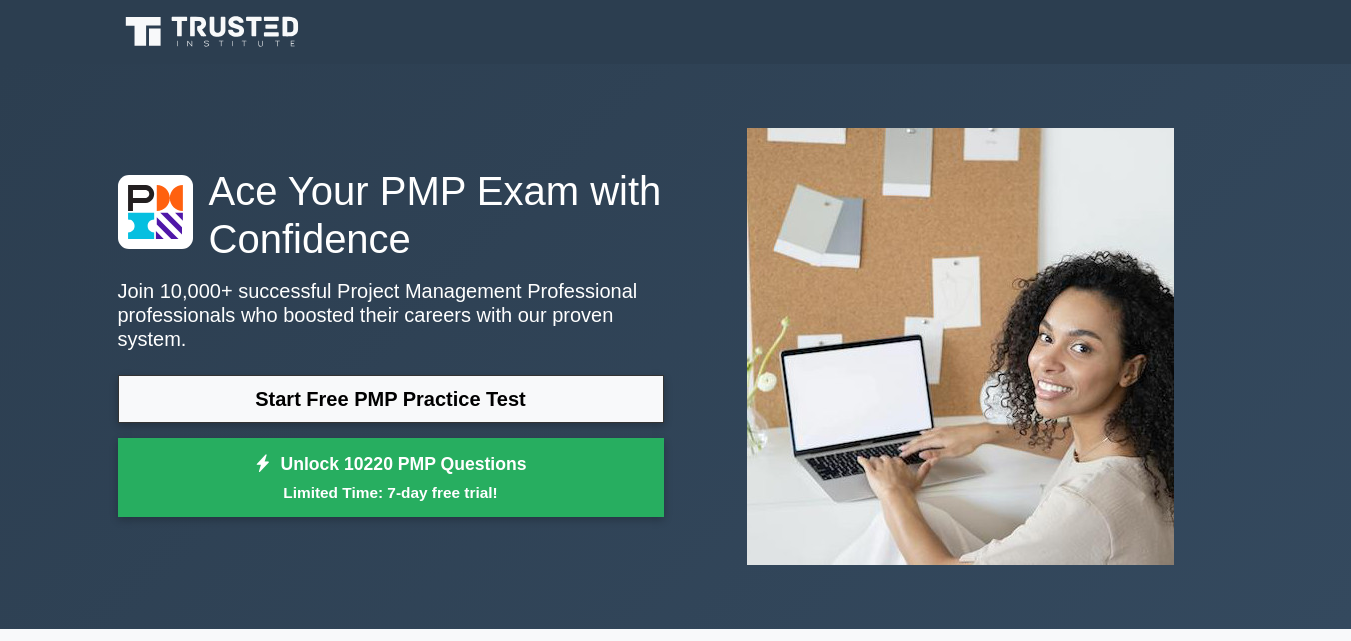 scroll, scrollTop: 0, scrollLeft: 0, axis: both 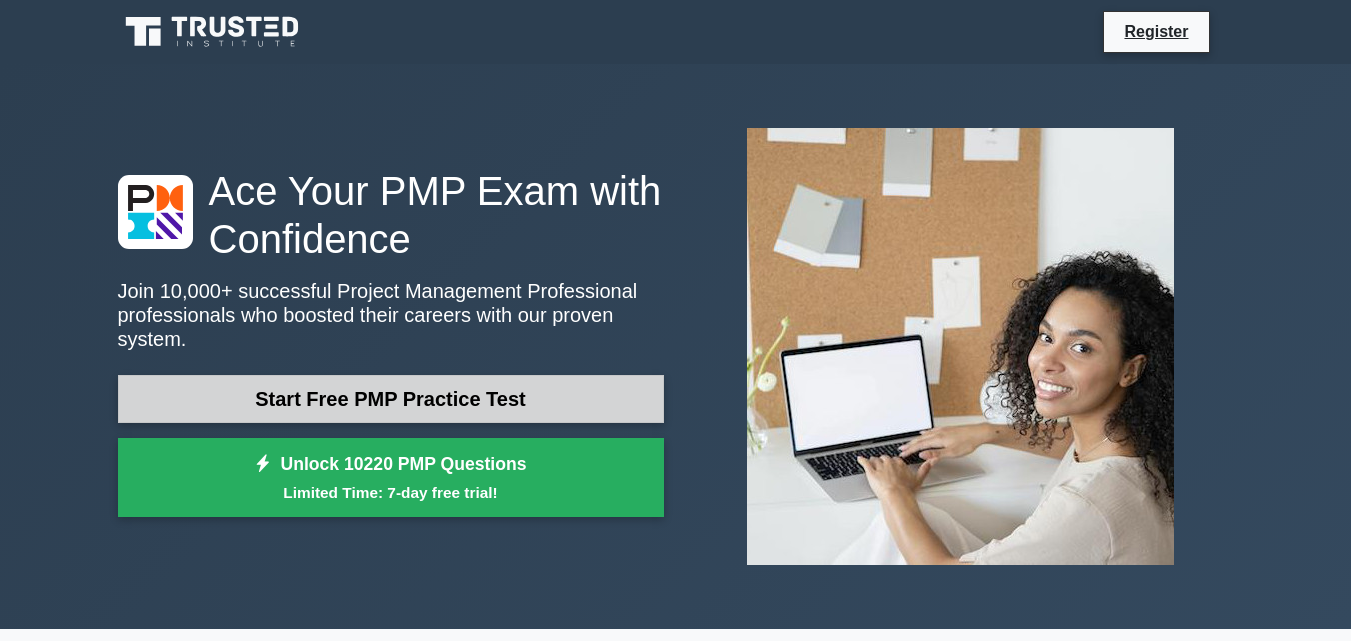 click on "Start Free PMP Practice Test" at bounding box center (391, 399) 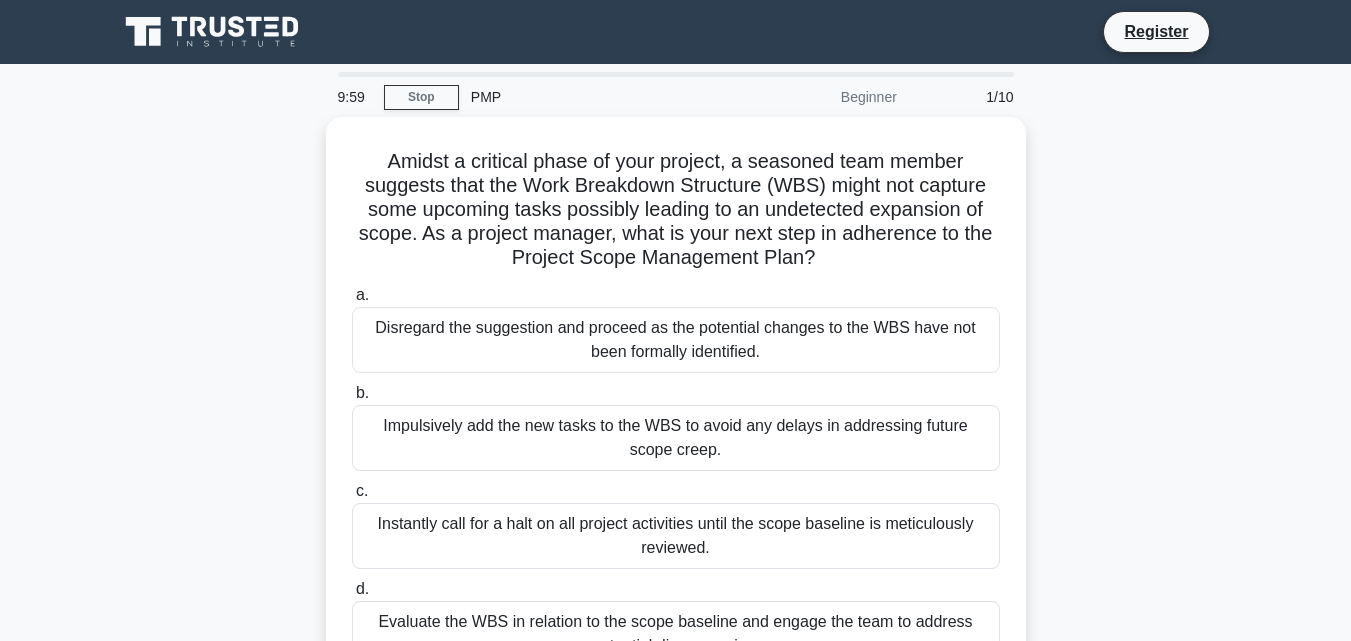 scroll, scrollTop: 0, scrollLeft: 0, axis: both 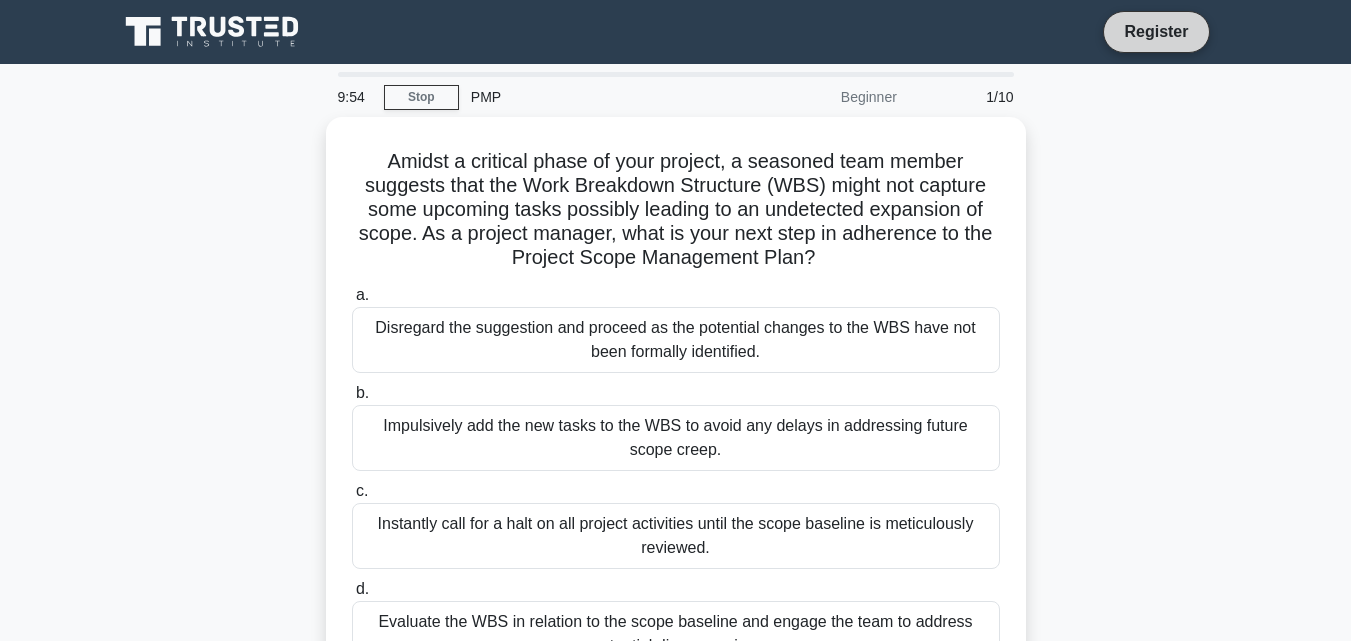click on "Register" at bounding box center [1156, 31] 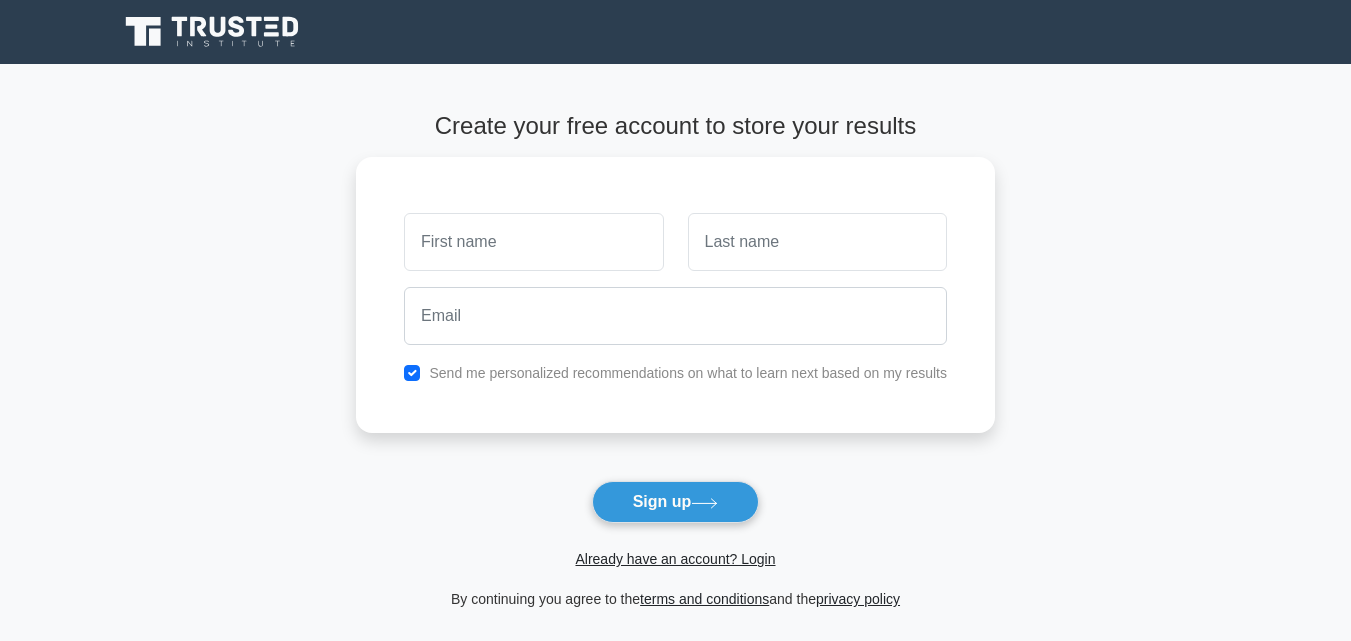 scroll, scrollTop: 0, scrollLeft: 0, axis: both 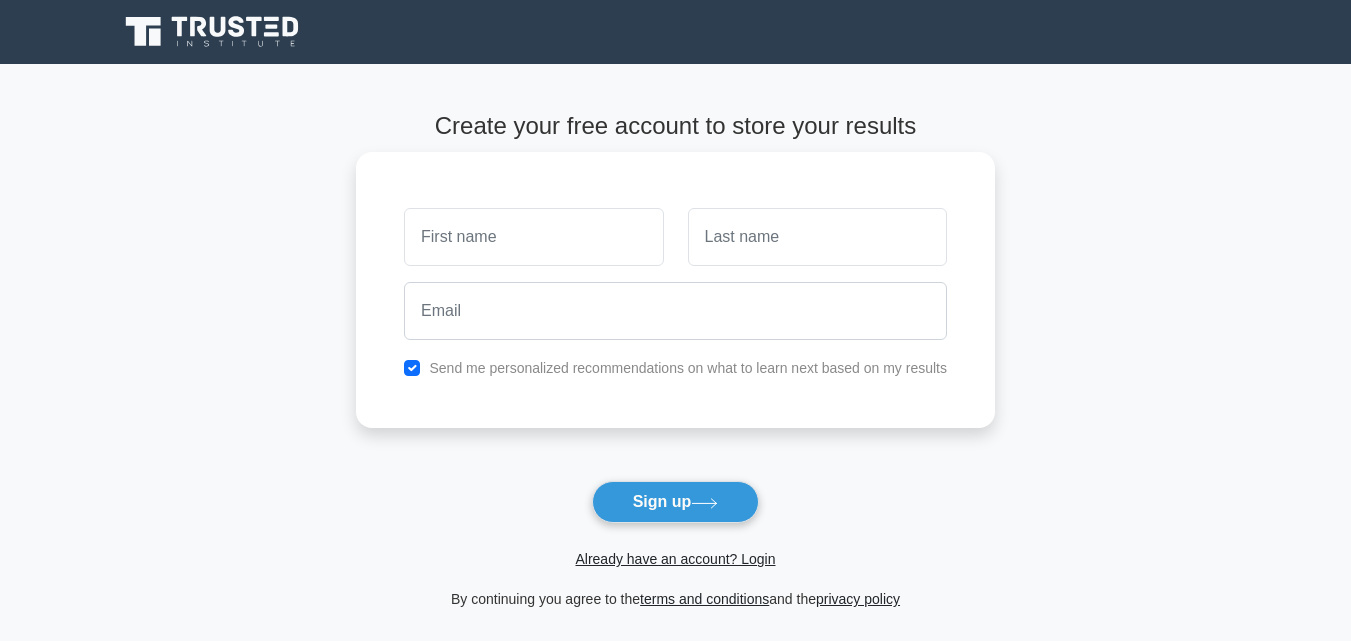 click at bounding box center [533, 237] 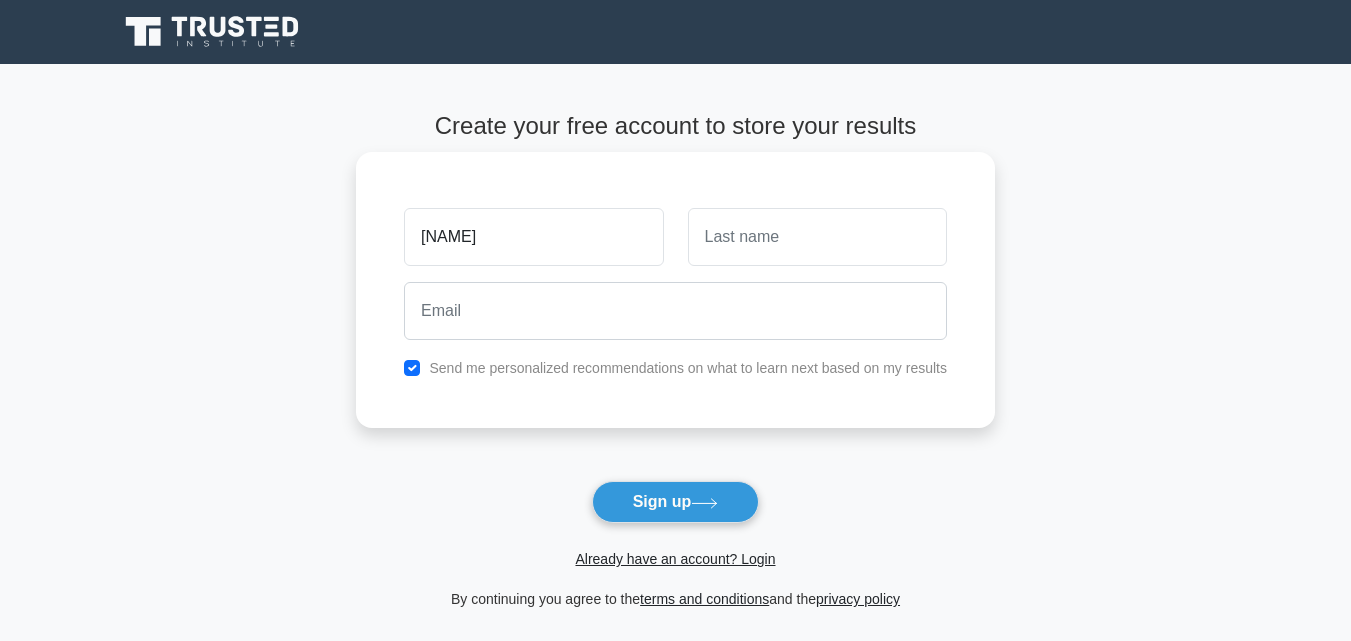 click on "taslima" at bounding box center (533, 237) 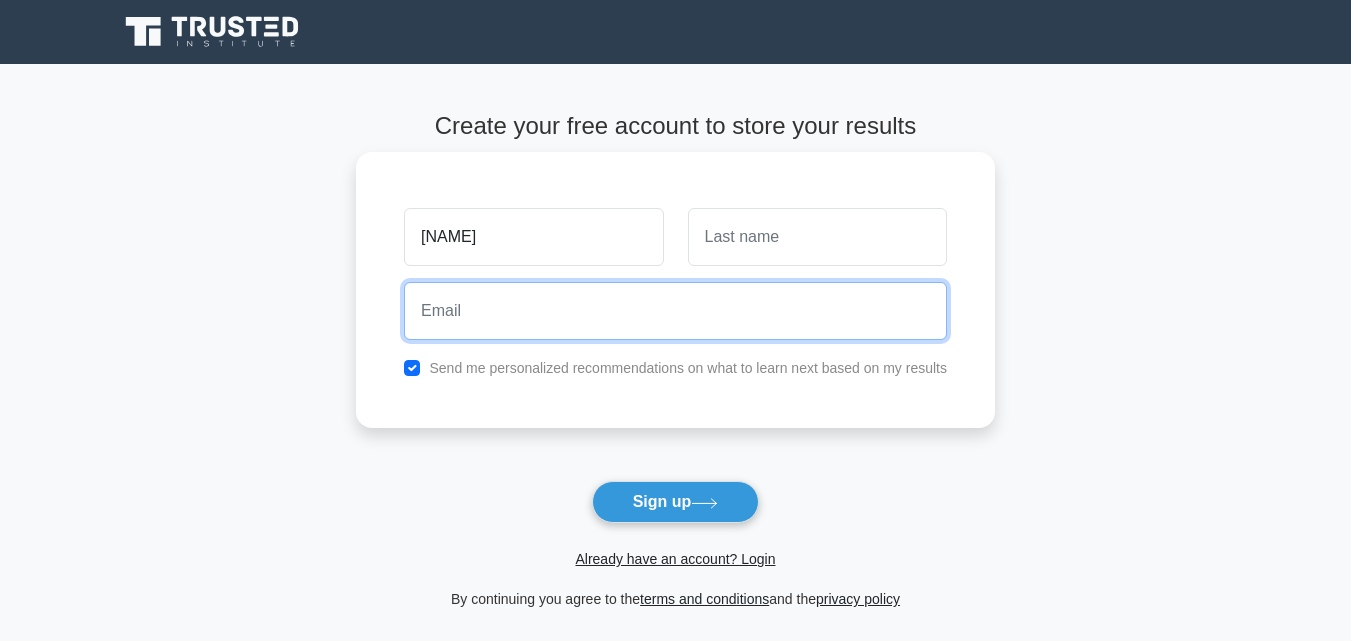 click at bounding box center [675, 311] 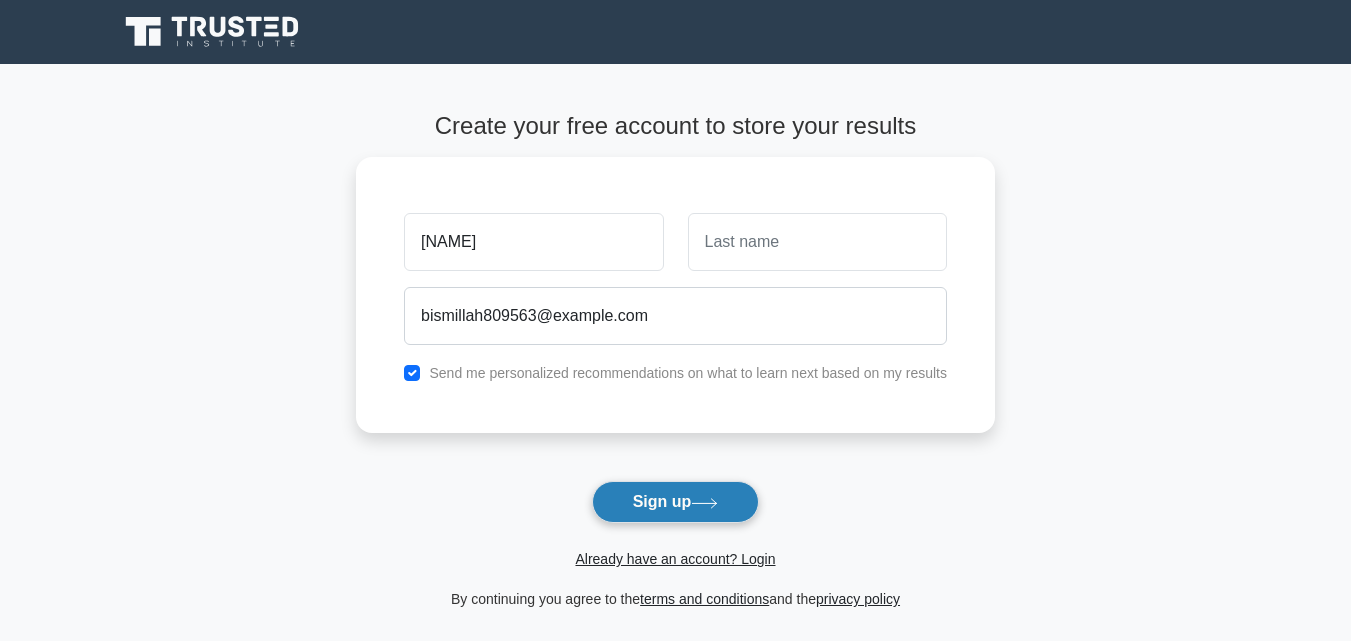 click on "Sign up" at bounding box center [676, 502] 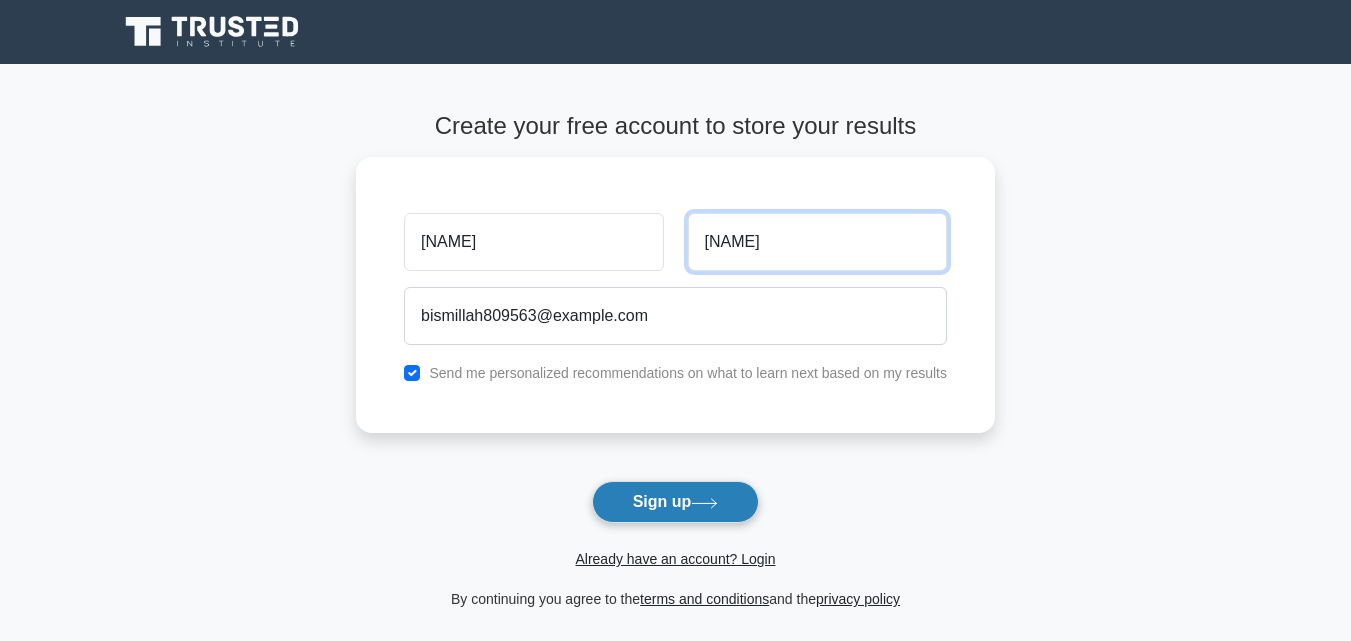 type on "taslima" 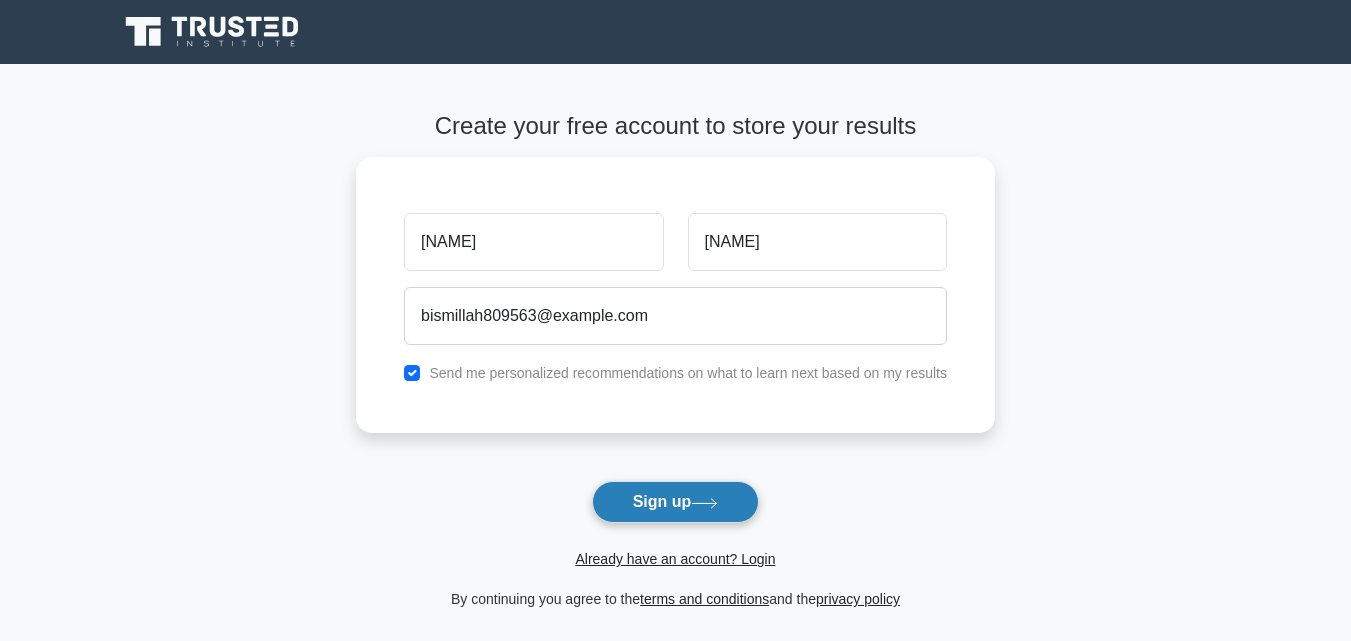 click on "Sign up" at bounding box center (676, 502) 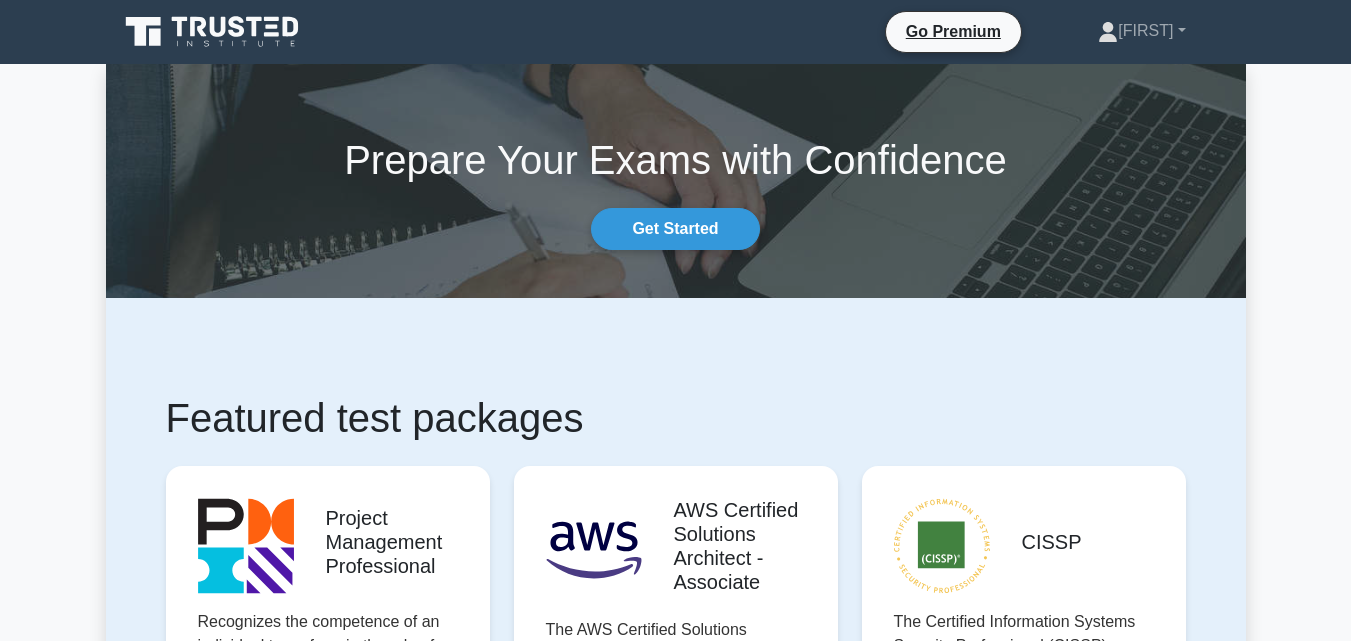 scroll, scrollTop: 0, scrollLeft: 0, axis: both 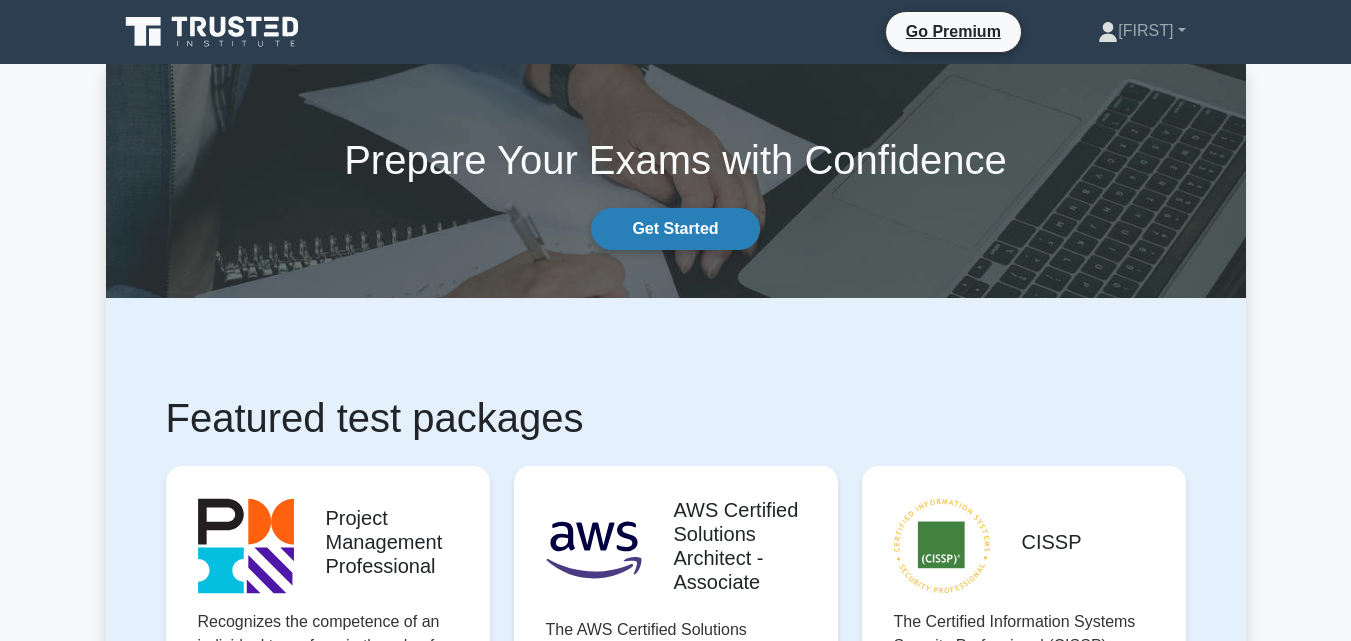 click on "Get Started" at bounding box center (675, 229) 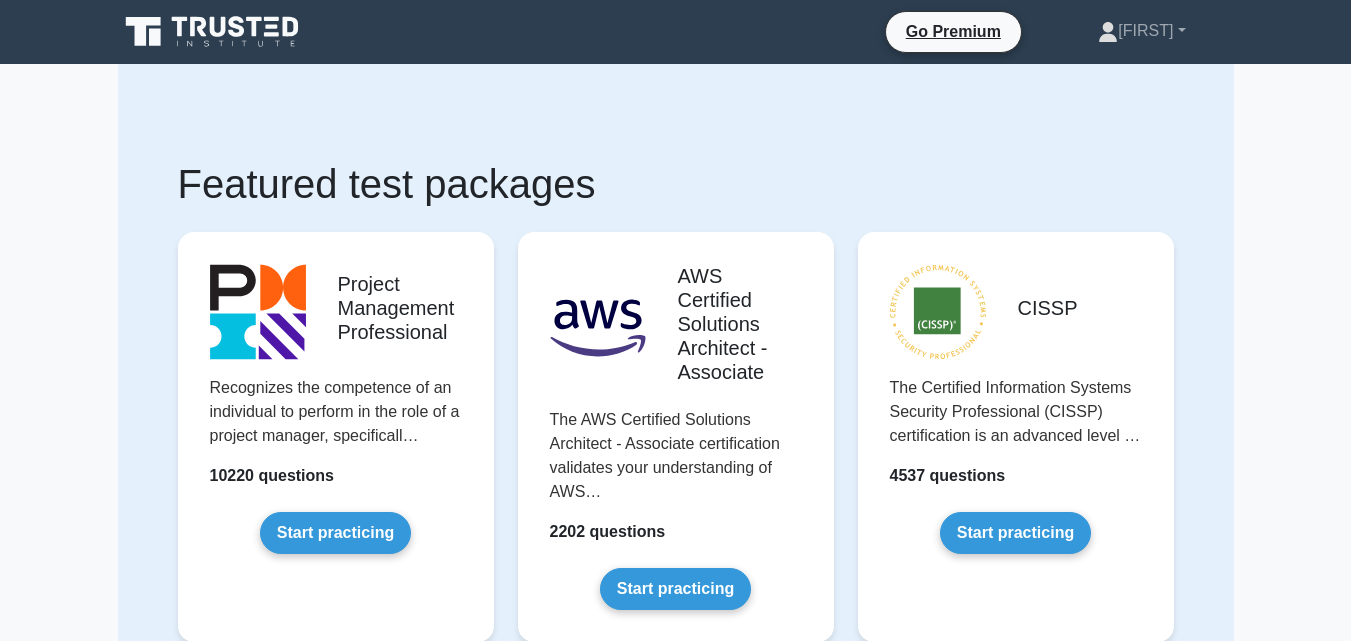 scroll, scrollTop: 0, scrollLeft: 0, axis: both 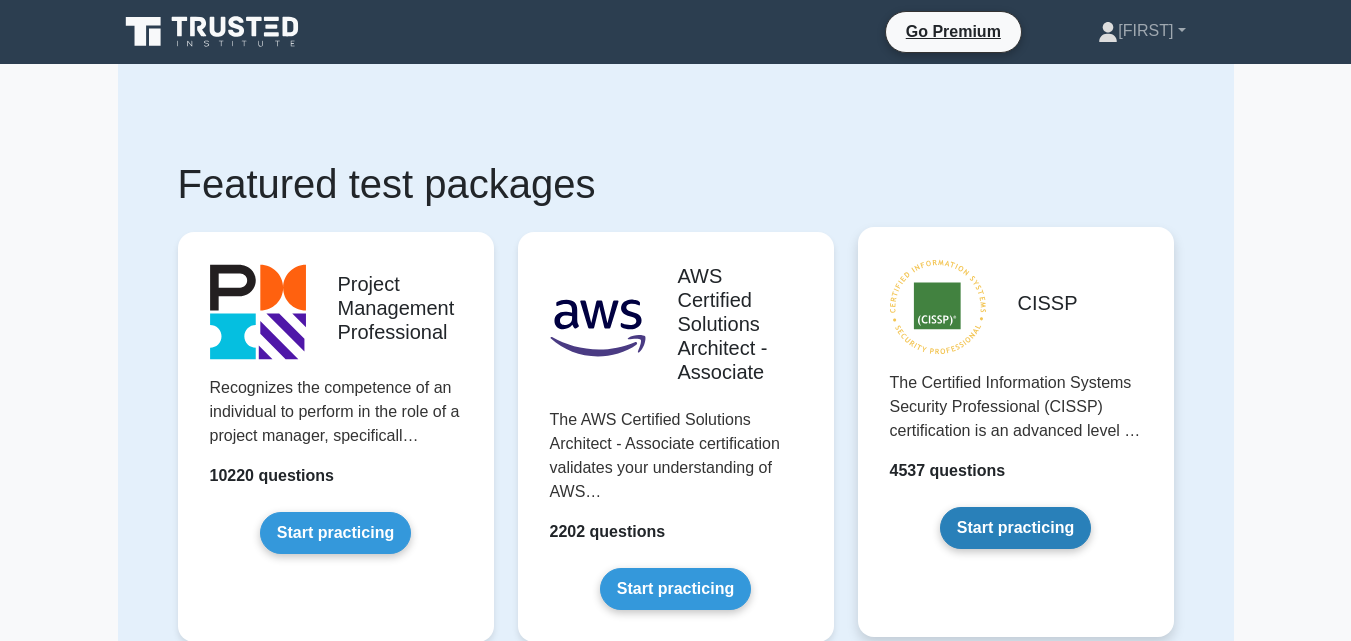 click on "Start practicing" at bounding box center [1015, 528] 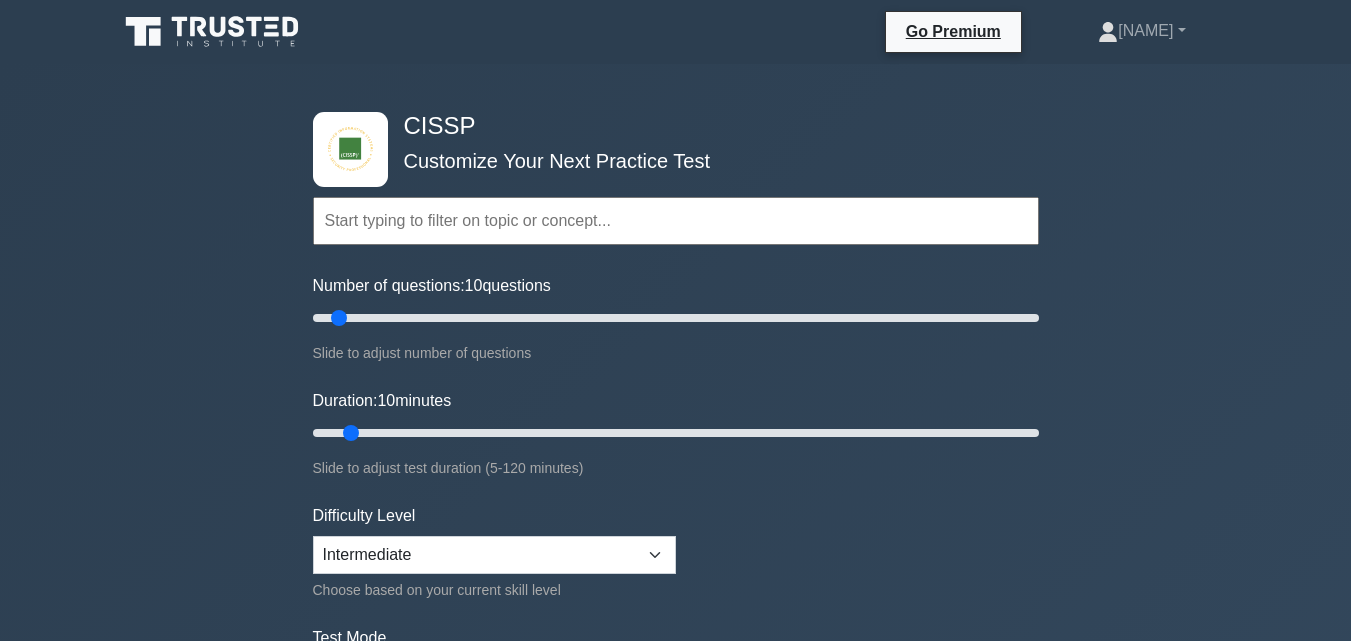 scroll, scrollTop: 0, scrollLeft: 0, axis: both 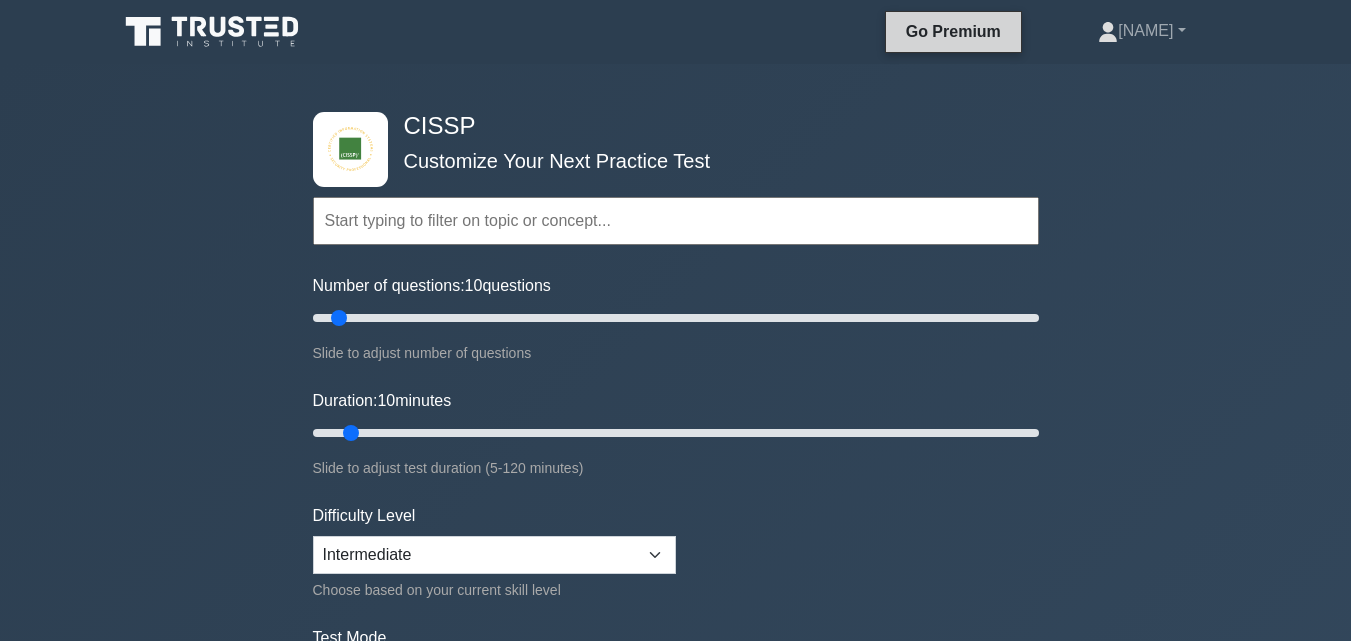 click on "Go Premium" at bounding box center [953, 31] 